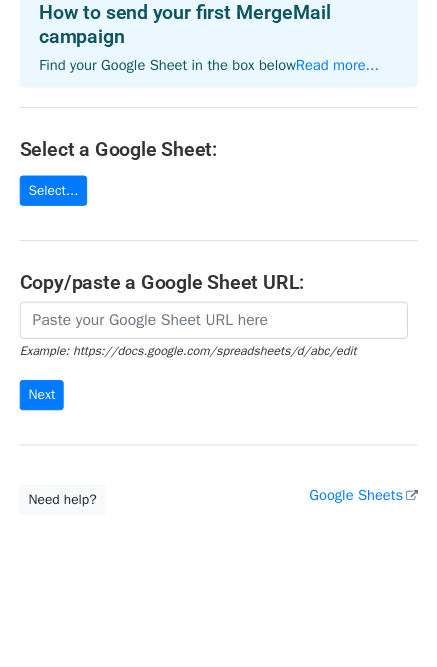 scroll, scrollTop: 116, scrollLeft: 0, axis: vertical 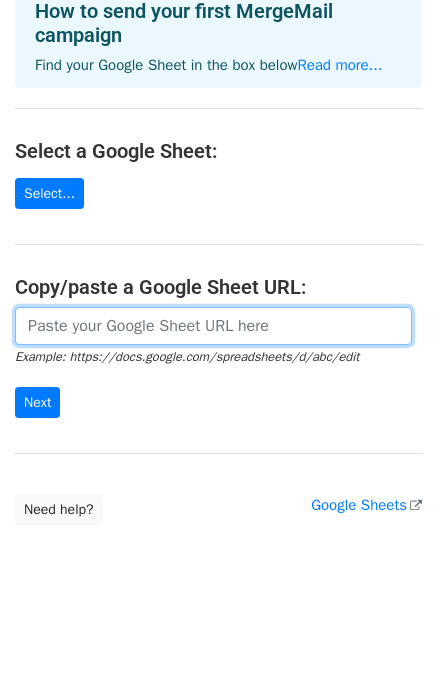click at bounding box center [213, 326] 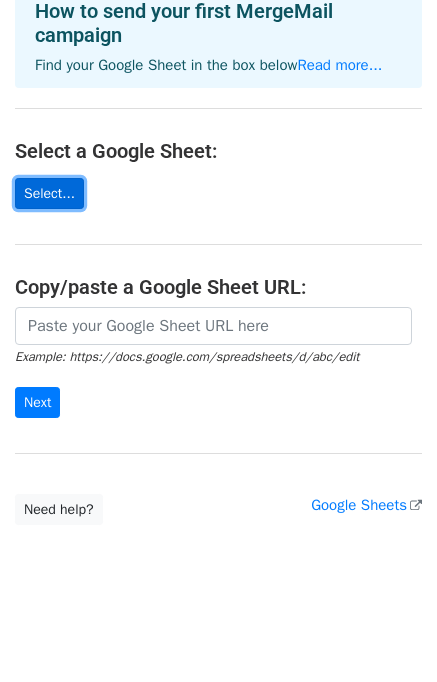 click on "Select..." at bounding box center (49, 193) 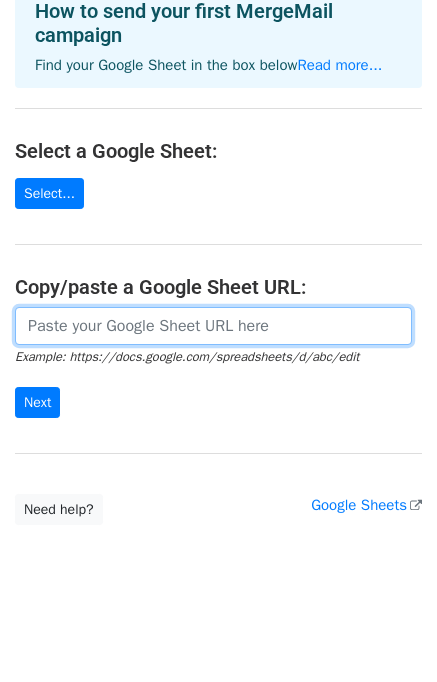 click at bounding box center [213, 326] 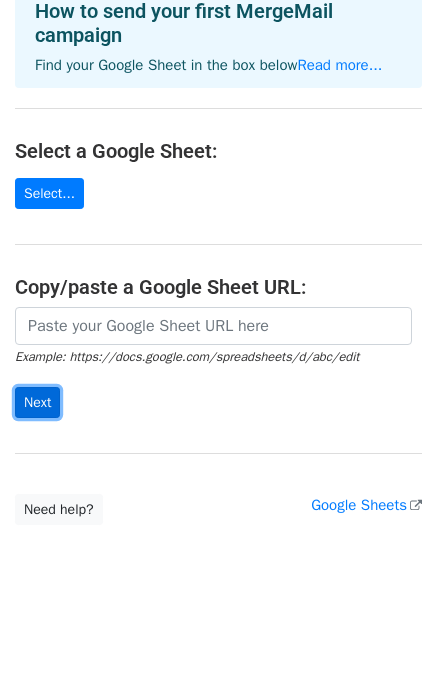 click on "Next" at bounding box center [37, 402] 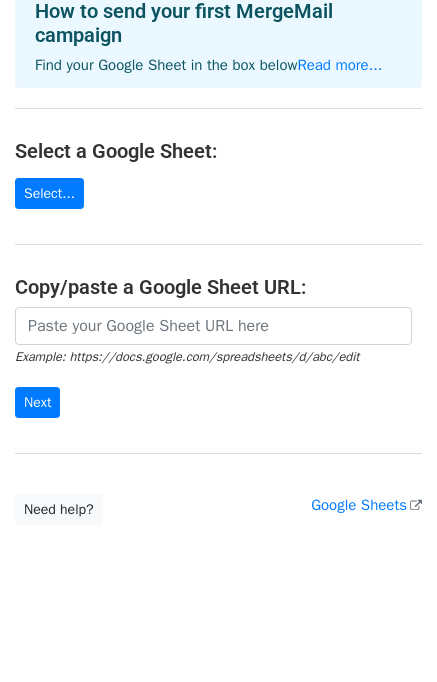 click on "Choose a Google Sheet
Use one of the options below...
How to send your first MergeMail campaign
Find your Google Sheet in the box below  Read more...
Select a Google Sheet:
Select...
Copy/paste a Google Sheet URL:
Example:
https://docs.google.com/spreadsheets/d/abc/edit
Next
Google Sheets
Need help?
Help
×
Why do I need to copy/paste a Google Sheet URL?
Normally, MergeMail would show you a list of your Google Sheets to choose from, but because you didn't allow MergeMail access to your Google Drive, it cannot show you a list of your Google Sheets. You can read more about permissions in our  support pages .
If you'd like to see a list of your Google Sheets, you'll need to  sign out of MergeMail  and then sign back in and allow access to your Google Drive.
Are your recipients in a CSV or Excel file?
Import your CSV or Excel file into a Google Sheet  then try again.
Read our" at bounding box center [218, 212] 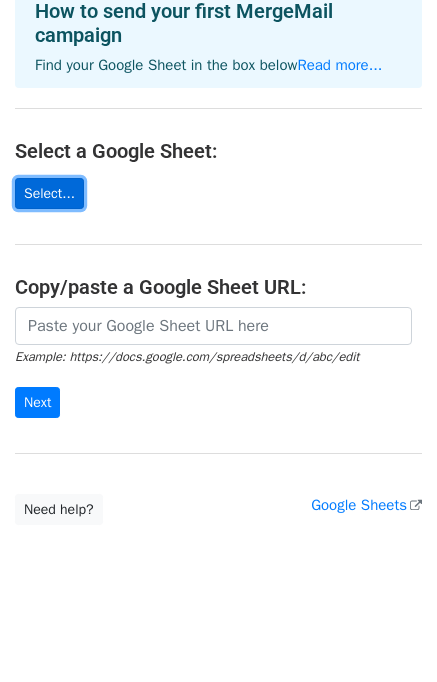 click on "Select..." at bounding box center [49, 193] 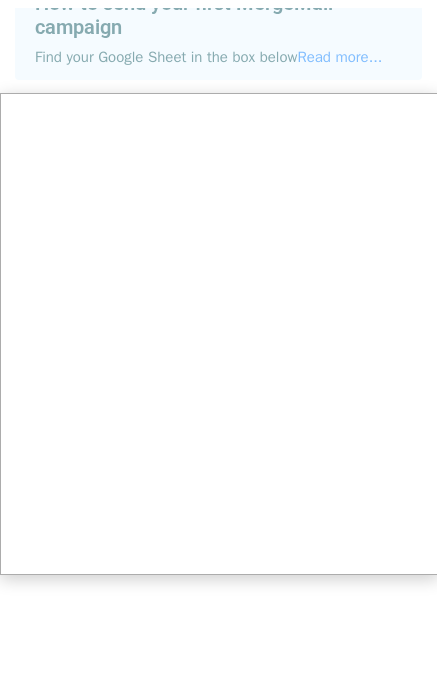 scroll, scrollTop: 0, scrollLeft: 0, axis: both 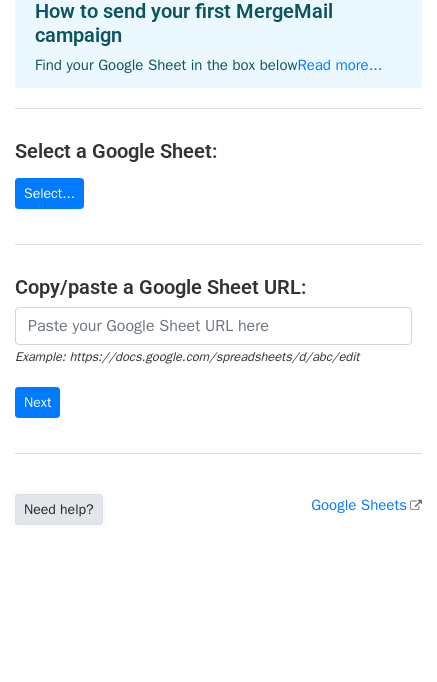 click on "Need help?" at bounding box center [59, 509] 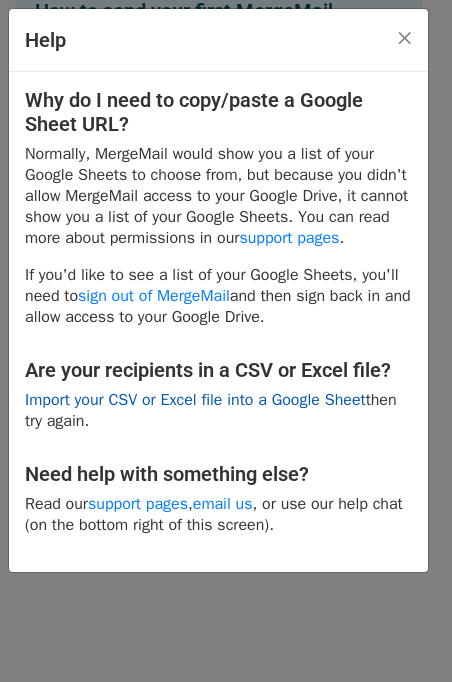 click on "Import your CSV or Excel file into a Google Sheet" at bounding box center [195, 400] 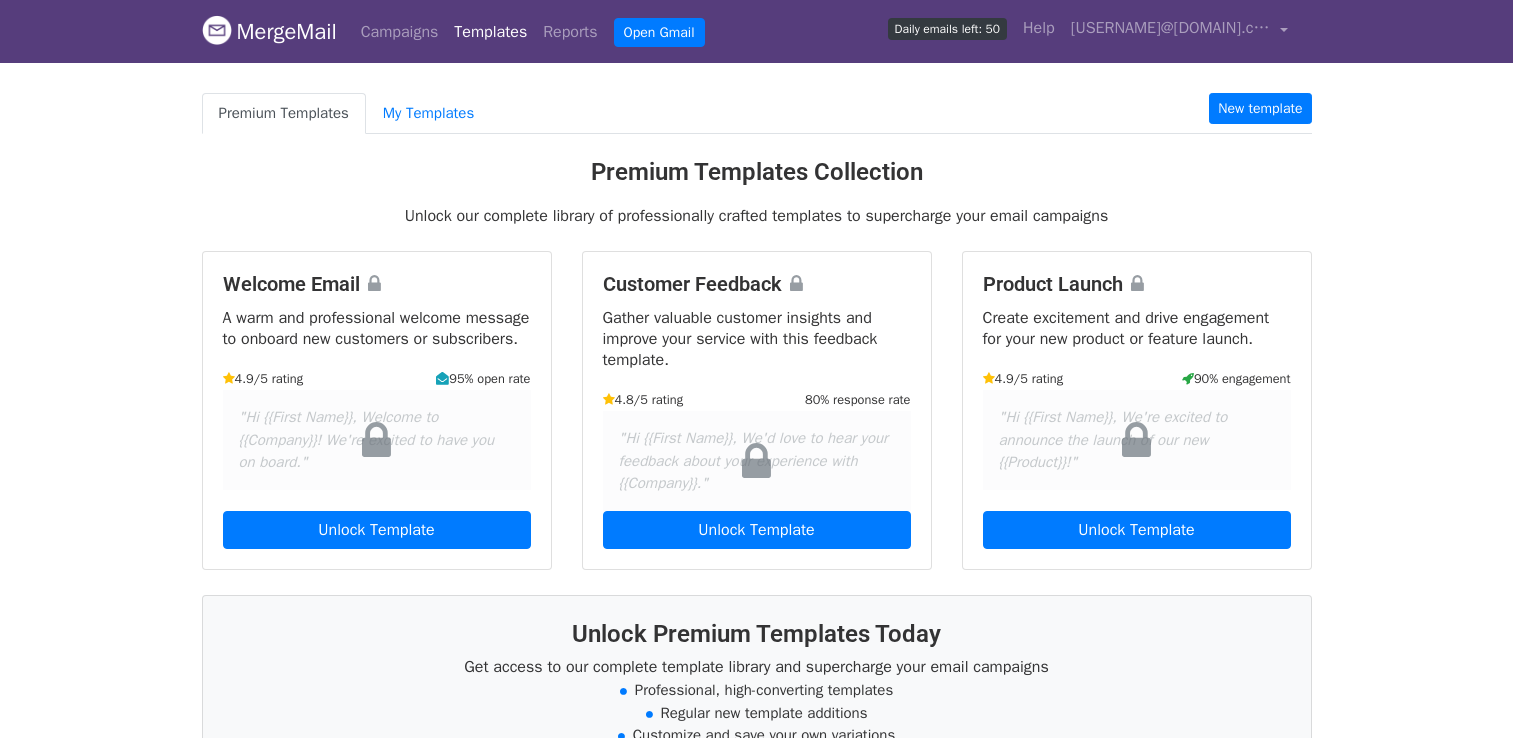scroll, scrollTop: 0, scrollLeft: 0, axis: both 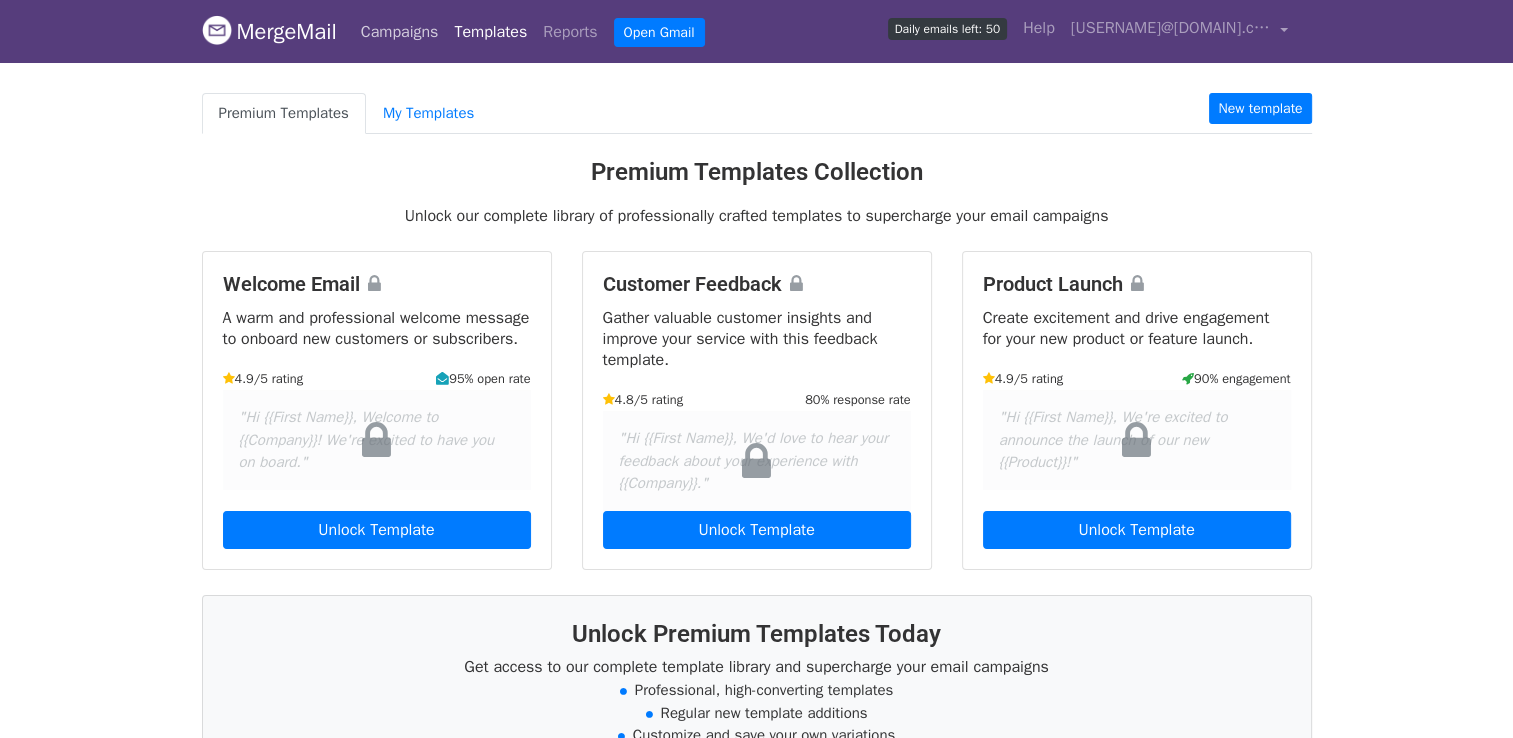 click on "Campaigns" at bounding box center (400, 32) 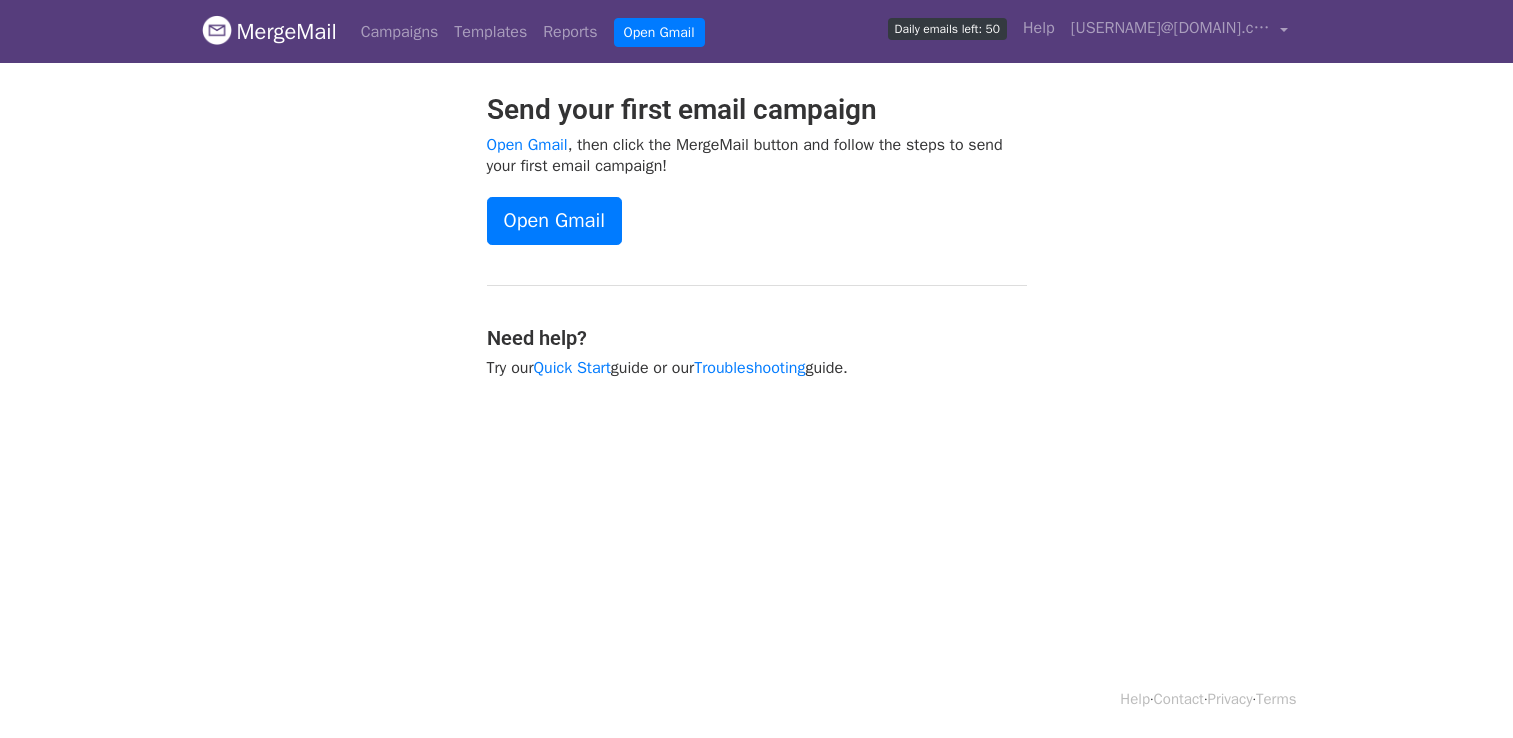 scroll, scrollTop: 0, scrollLeft: 0, axis: both 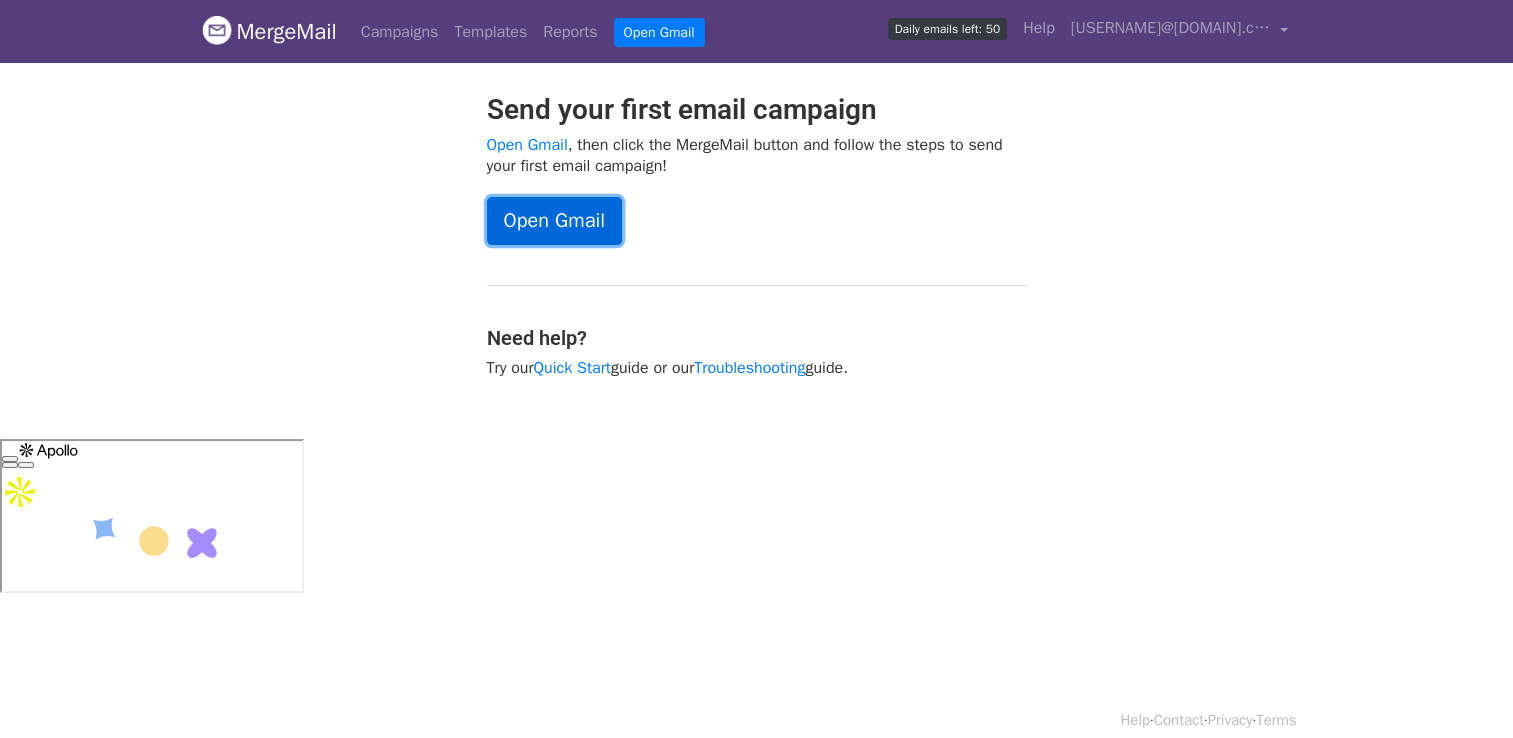 click on "Open Gmail" at bounding box center (554, 221) 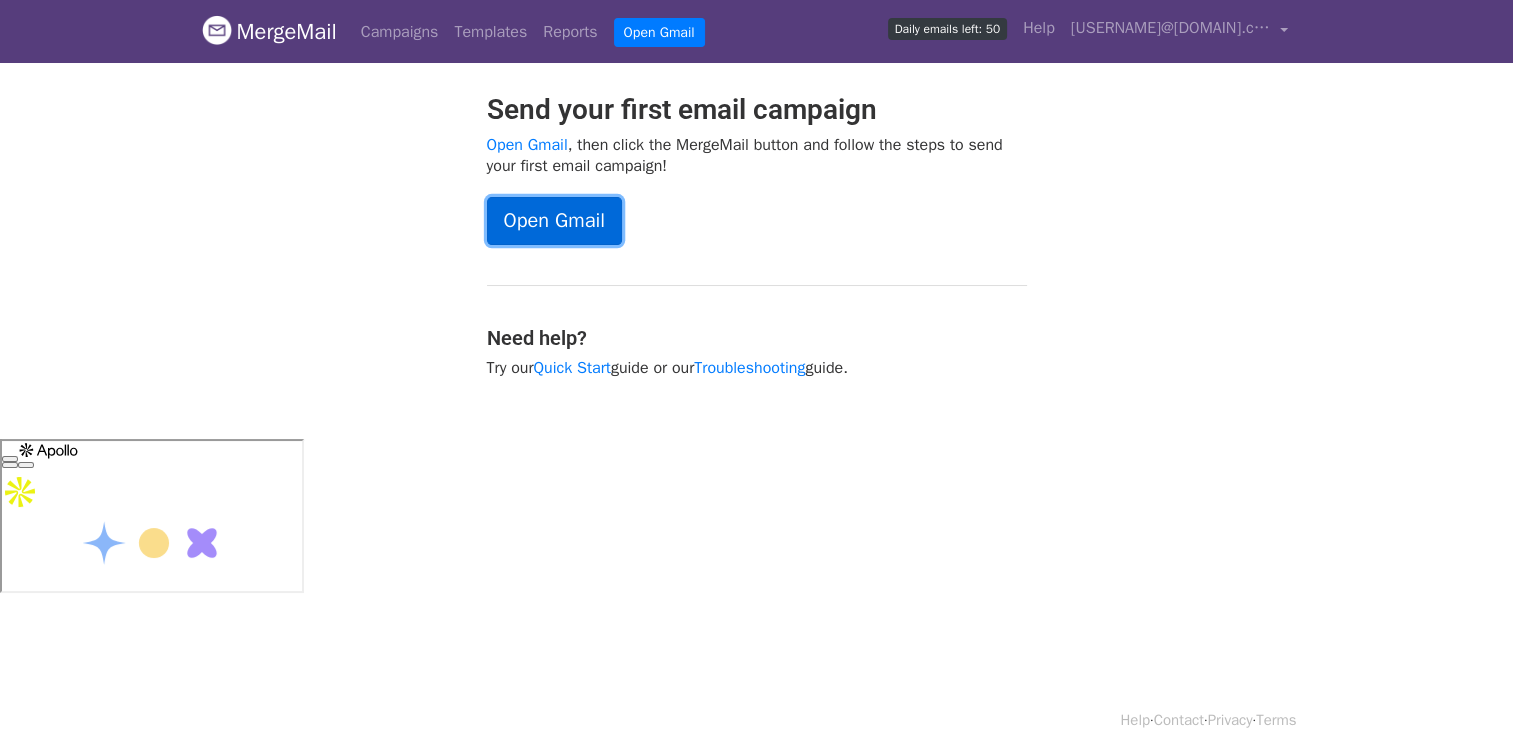 click on "Open Gmail" at bounding box center [554, 221] 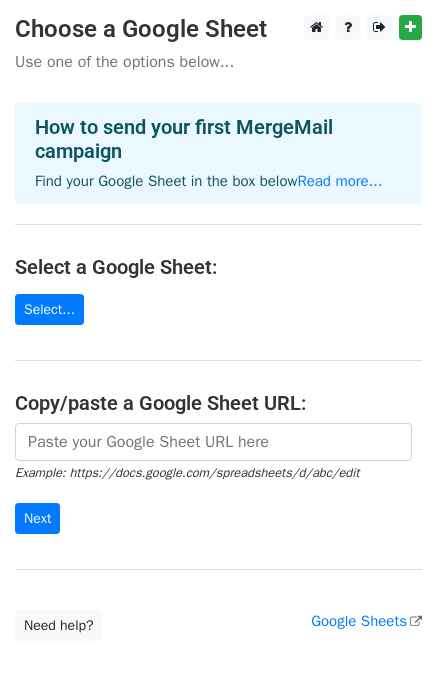 scroll, scrollTop: 0, scrollLeft: 0, axis: both 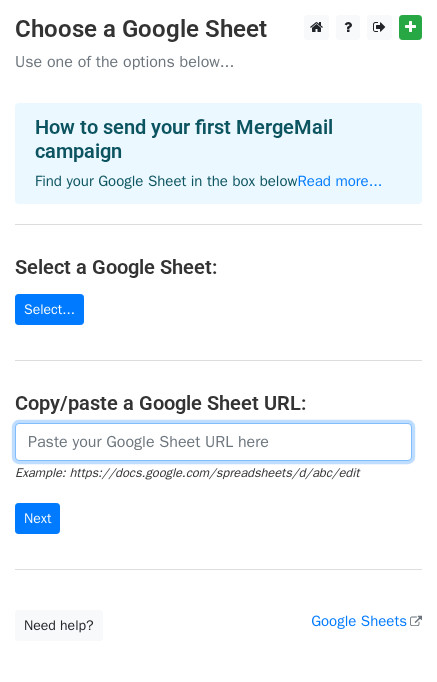 click at bounding box center [213, 442] 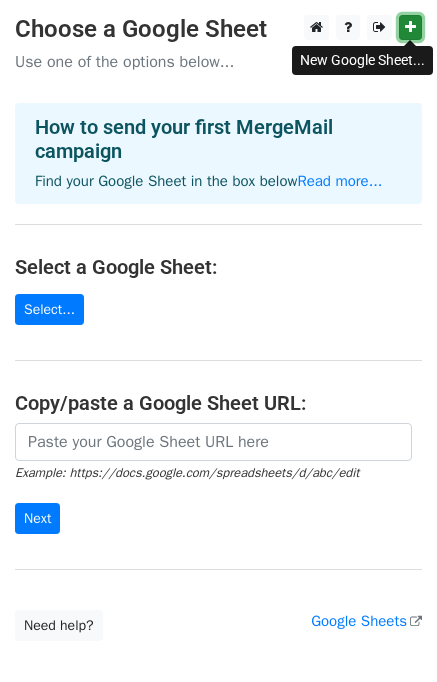 click at bounding box center (410, 27) 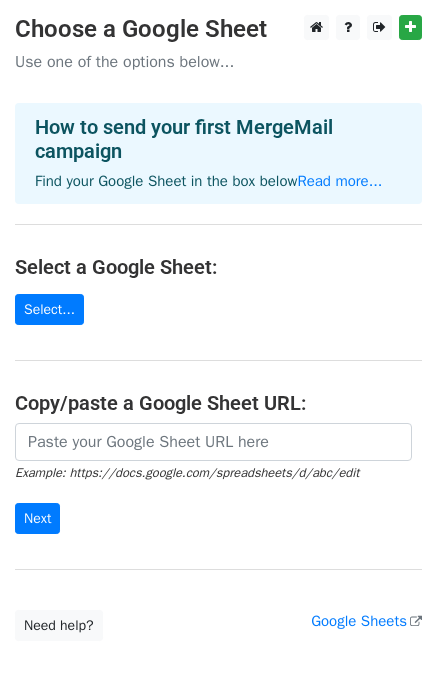 scroll, scrollTop: 0, scrollLeft: 0, axis: both 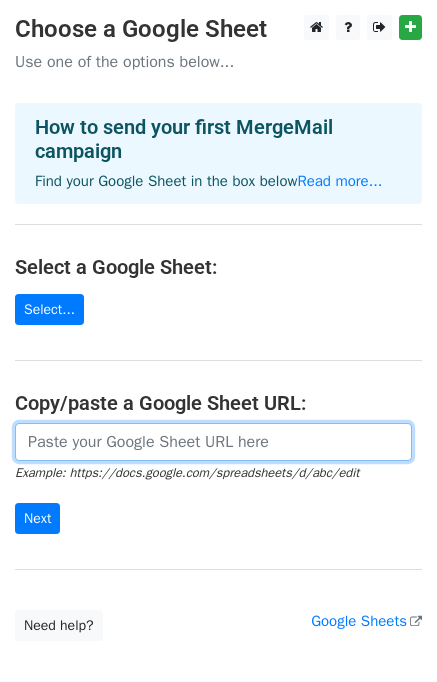 click at bounding box center [213, 442] 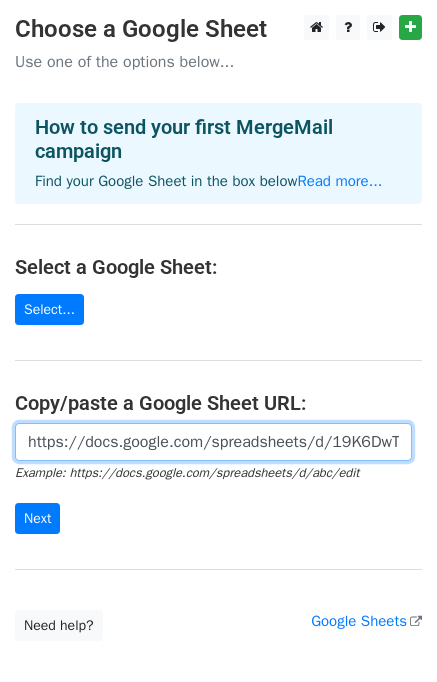 scroll, scrollTop: 0, scrollLeft: 435, axis: horizontal 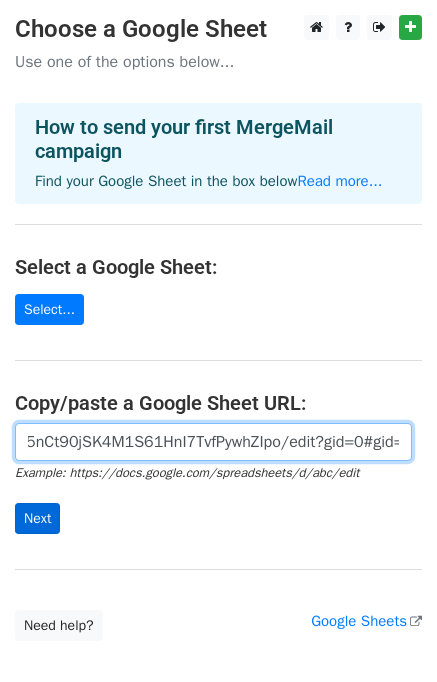 type on "https://docs.google.com/spreadsheets/d/19K6DwTTMa_efC5nCt90jSK4M1S61HnI7TvfPywhZIpo/edit?gid=0#gid=0" 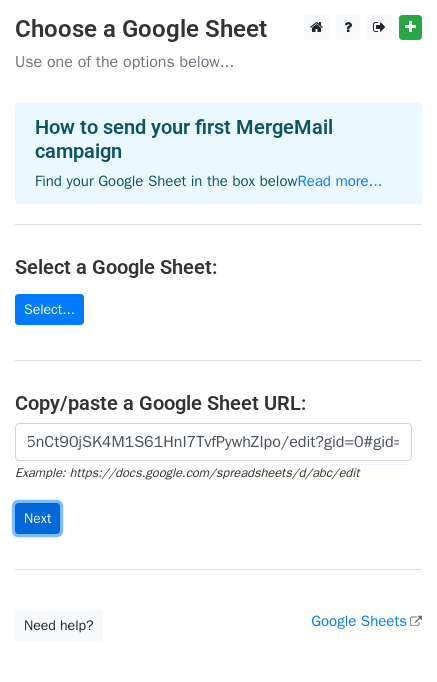 click on "Next" at bounding box center [37, 518] 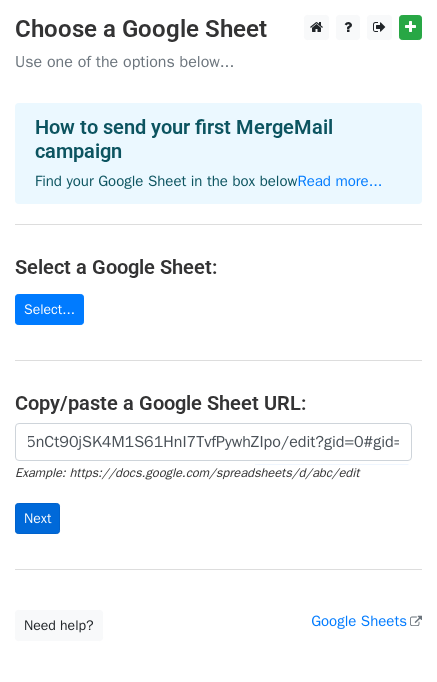 scroll, scrollTop: 0, scrollLeft: 0, axis: both 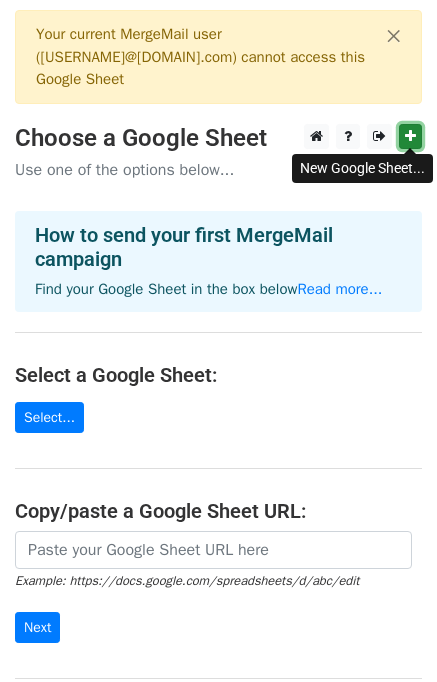 click at bounding box center (410, 136) 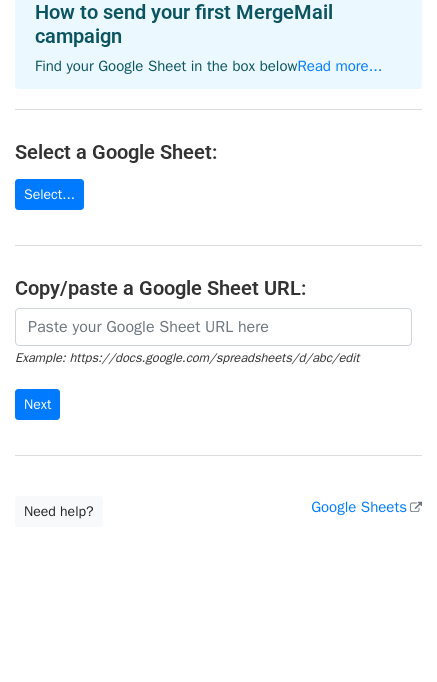 scroll, scrollTop: 224, scrollLeft: 0, axis: vertical 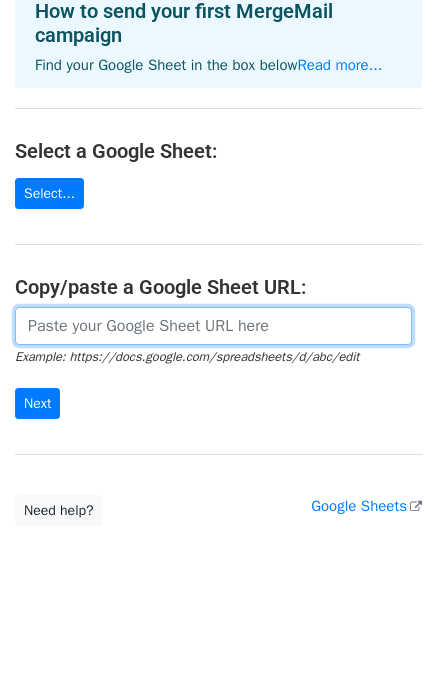 click at bounding box center [213, 326] 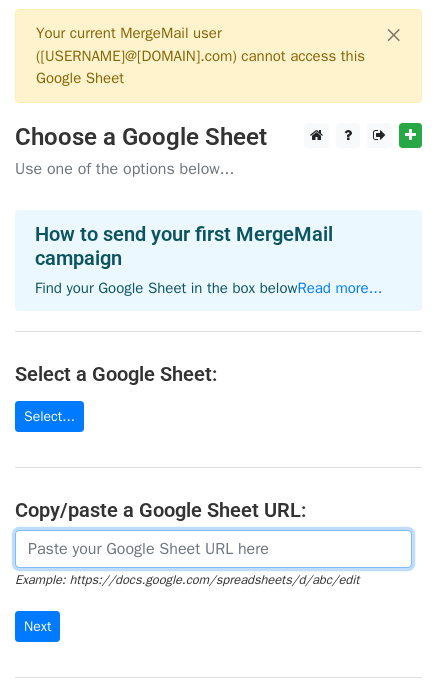 scroll, scrollTop: 0, scrollLeft: 0, axis: both 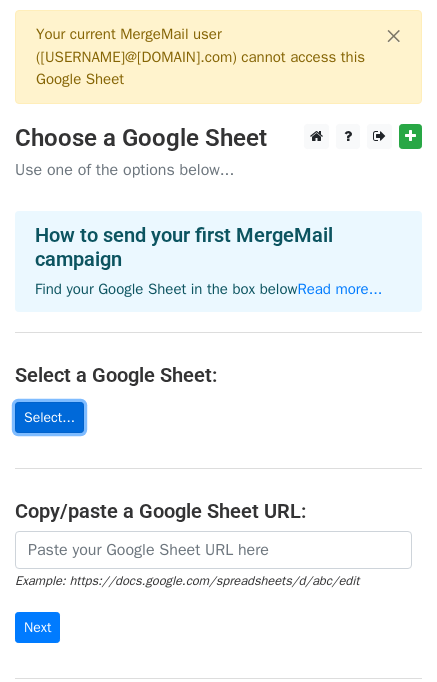 click on "Select..." at bounding box center (49, 417) 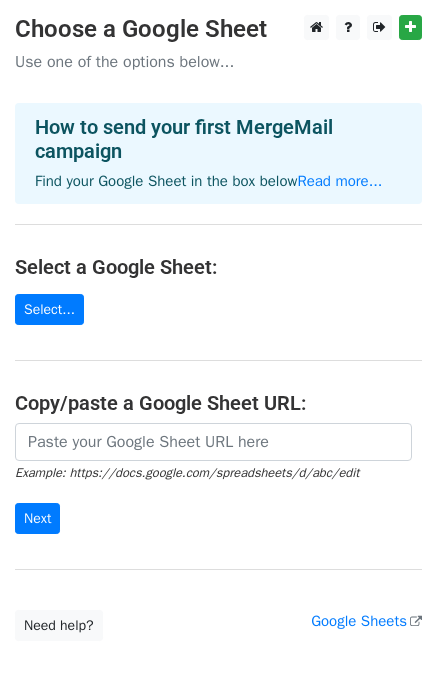 scroll, scrollTop: 0, scrollLeft: 0, axis: both 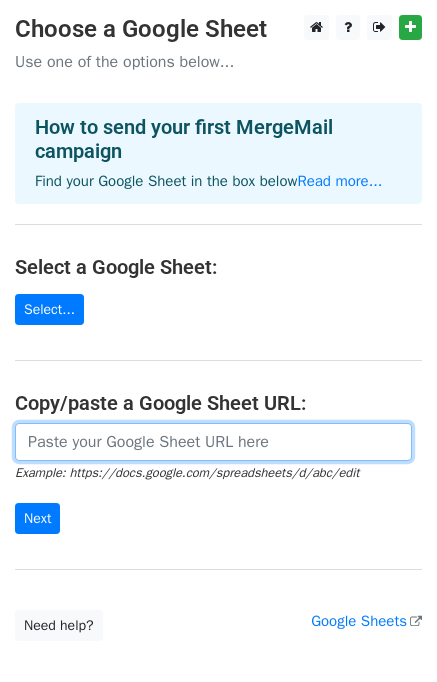 click at bounding box center (213, 442) 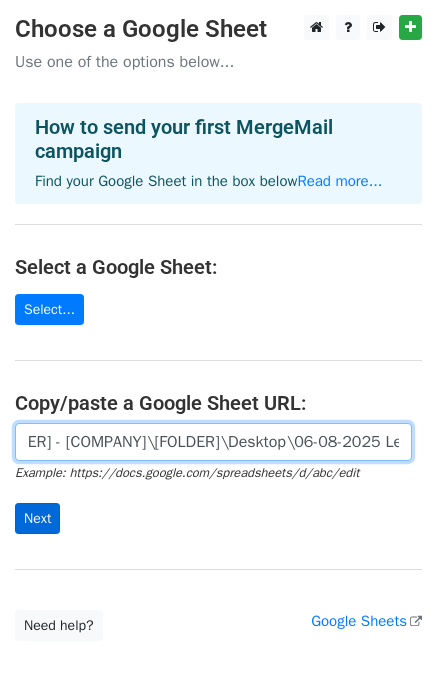 type on ""C:\Users\Eswar Reddy P\OneDrive - uitts.com\Desktop\06-08-2025 Leads Sheet.xlsx"" 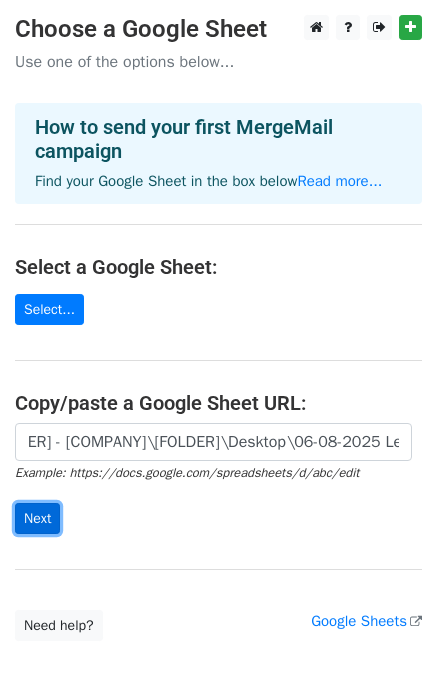 click on "Next" at bounding box center [37, 518] 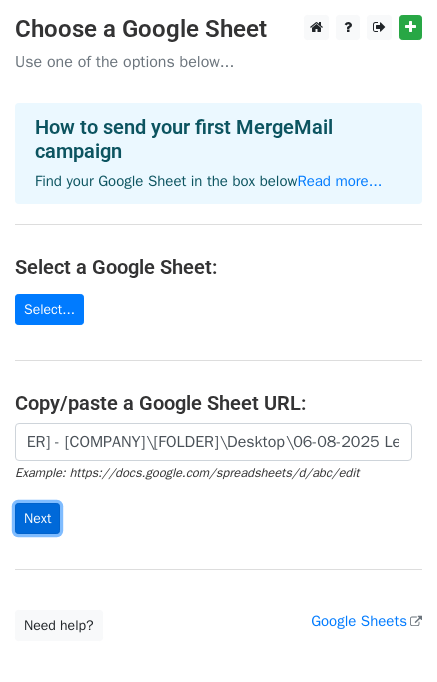 click on "Next" at bounding box center [37, 518] 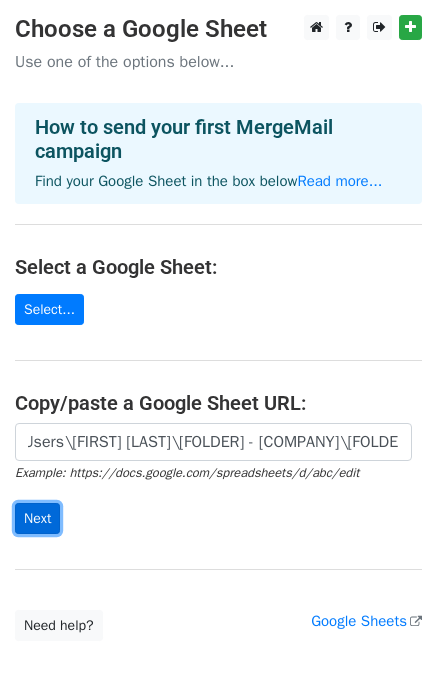 click on "Next" at bounding box center (37, 518) 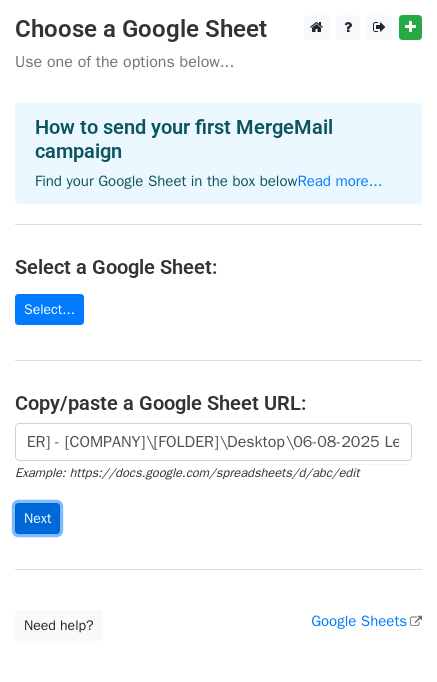click on "Next" at bounding box center (37, 518) 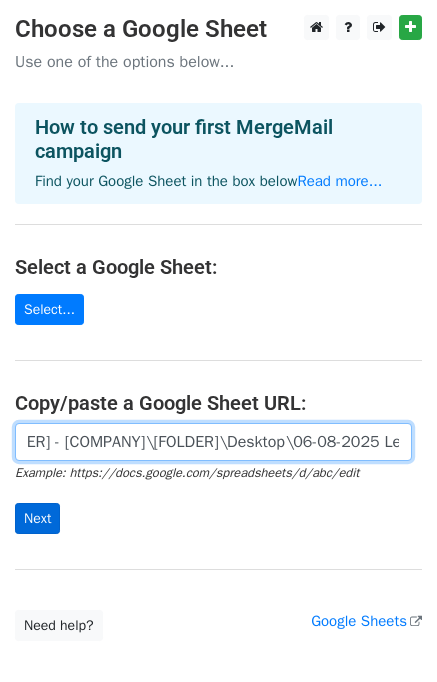 scroll, scrollTop: 0, scrollLeft: 229, axis: horizontal 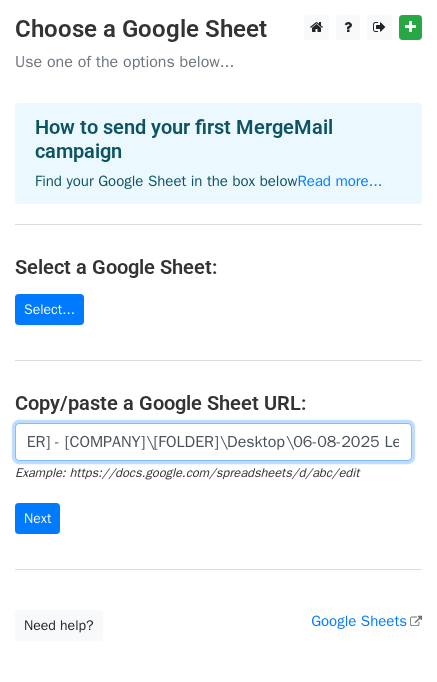 click on ""C:\Users\Eswar Reddy P\OneDrive - uitts.com\Desktop\06-08-2025 Leads Sheet.xlsx"" at bounding box center [213, 442] 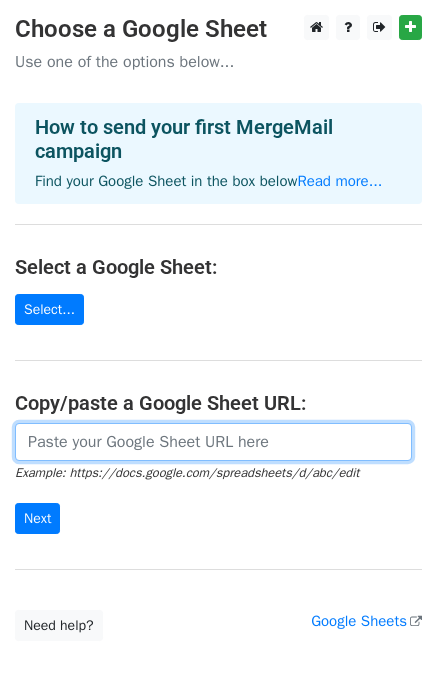 scroll, scrollTop: 0, scrollLeft: 0, axis: both 